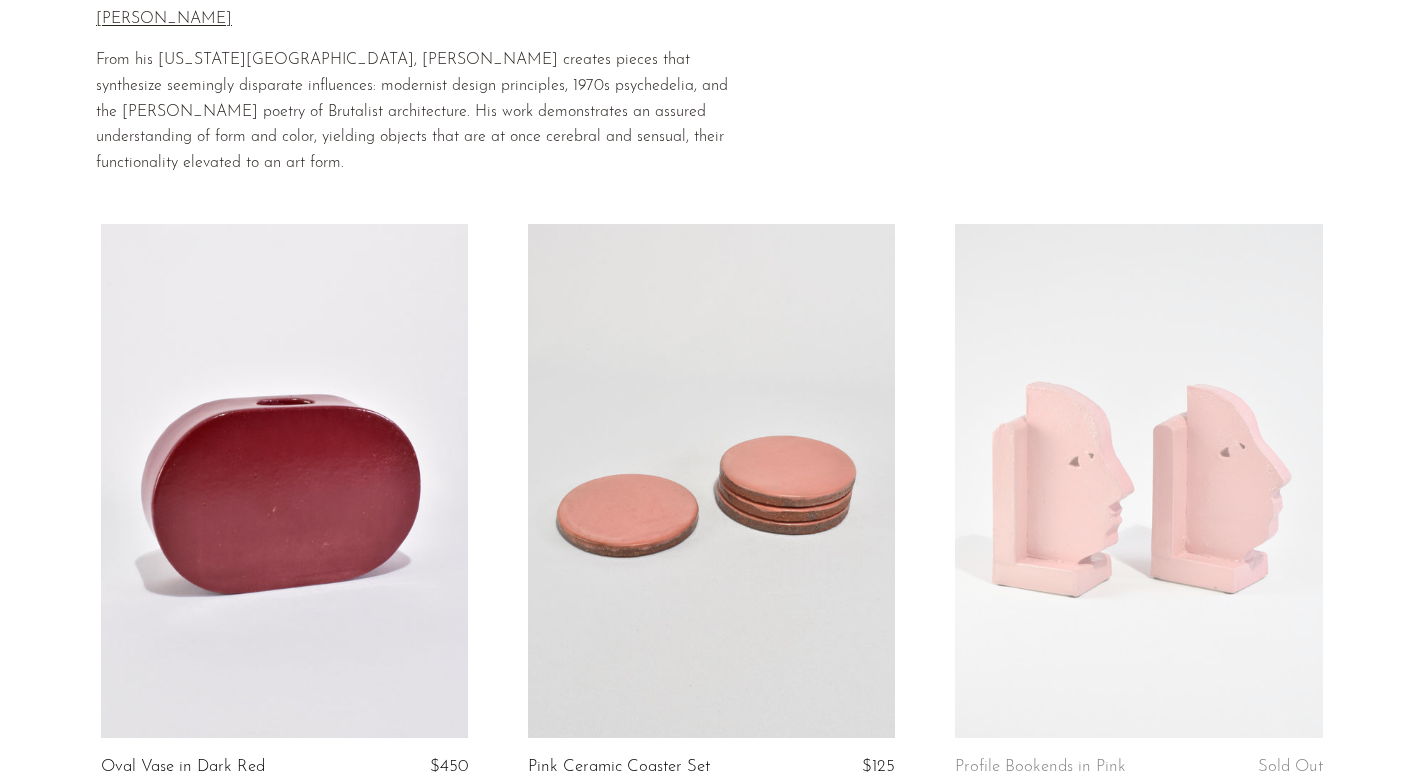 scroll, scrollTop: 193, scrollLeft: 0, axis: vertical 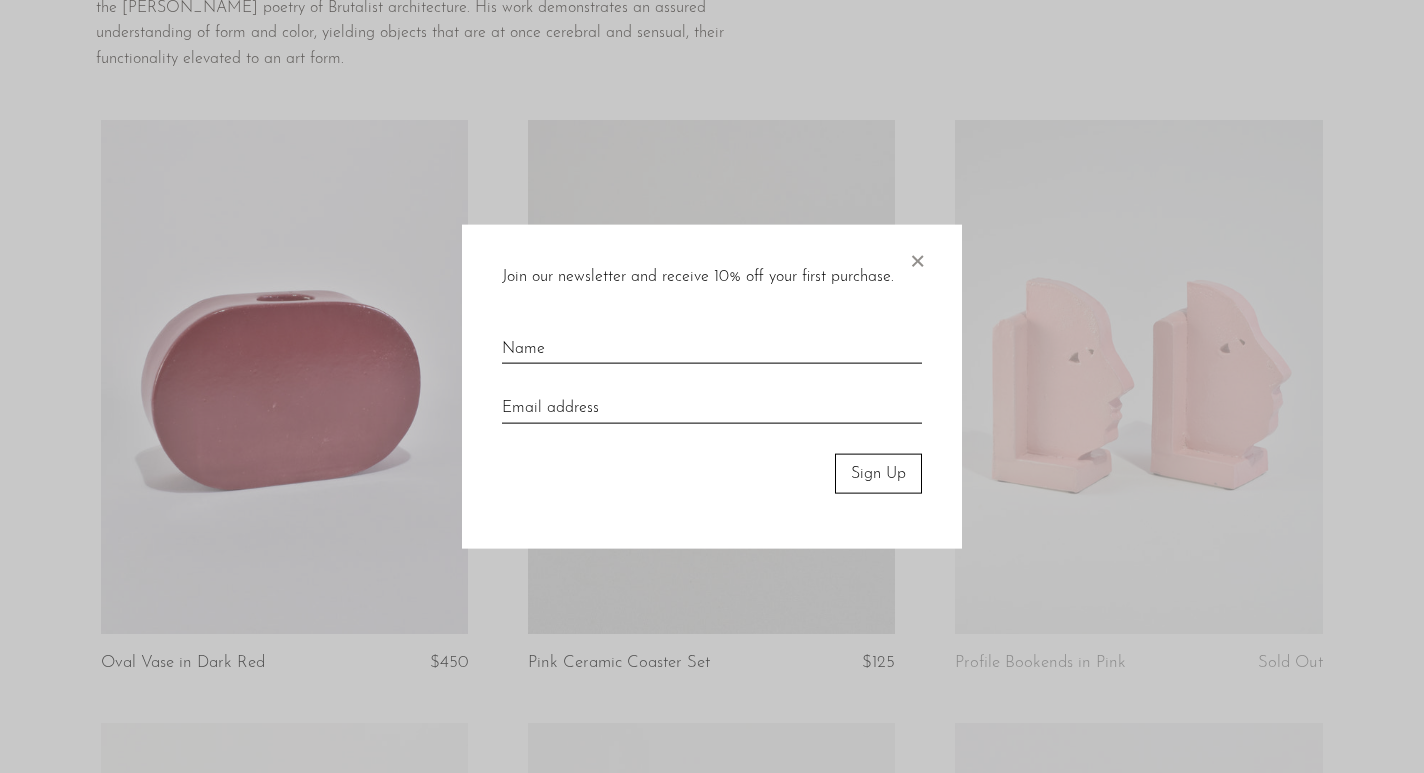click on "×" at bounding box center (917, 256) 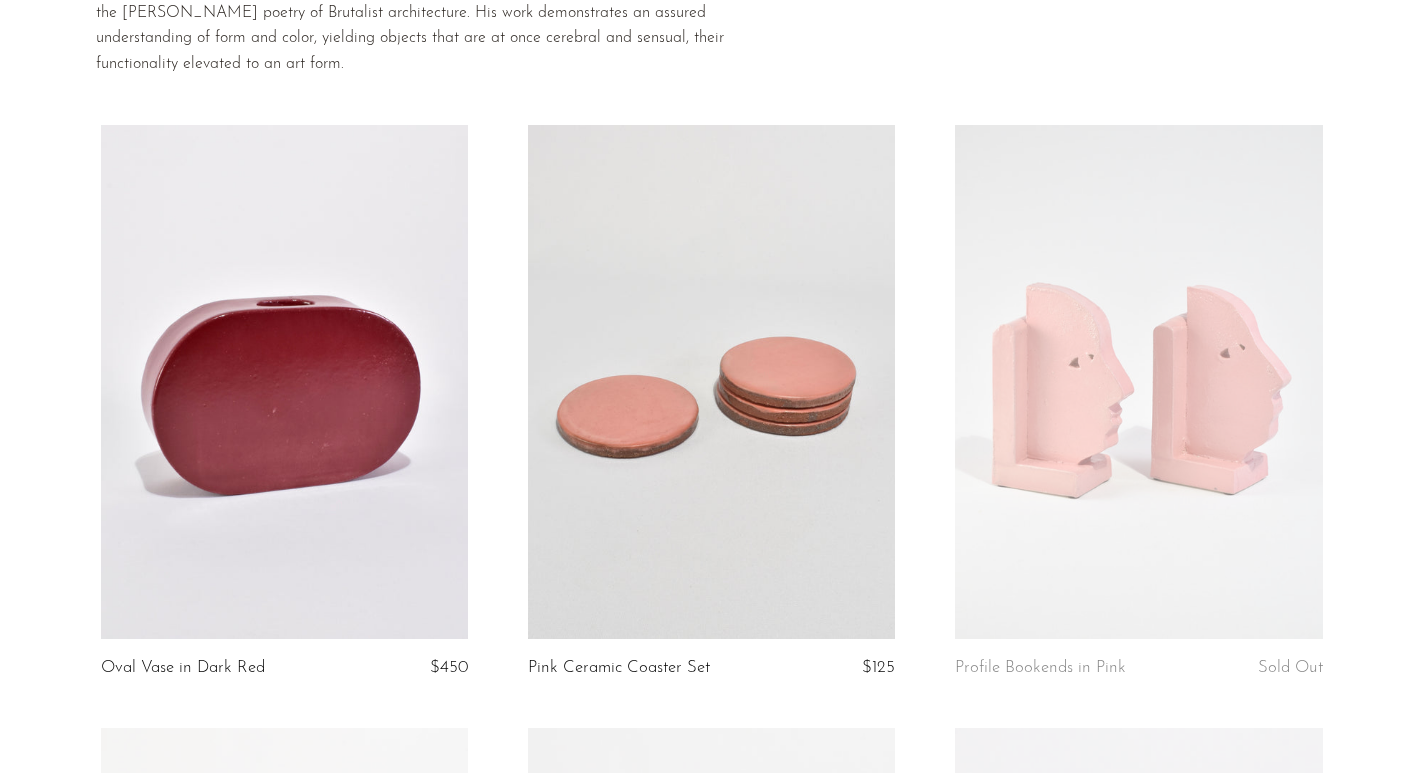 scroll, scrollTop: 190, scrollLeft: 0, axis: vertical 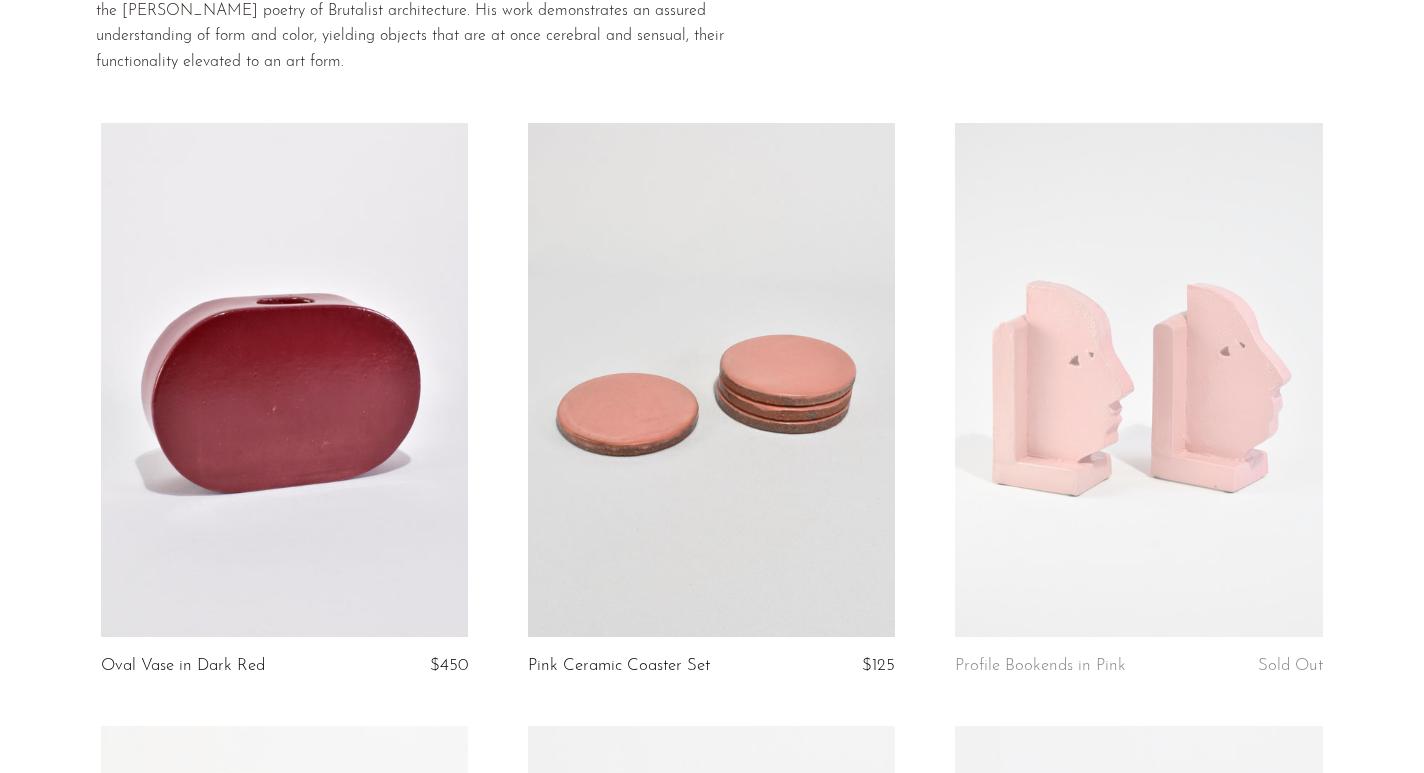 click at bounding box center (711, 380) 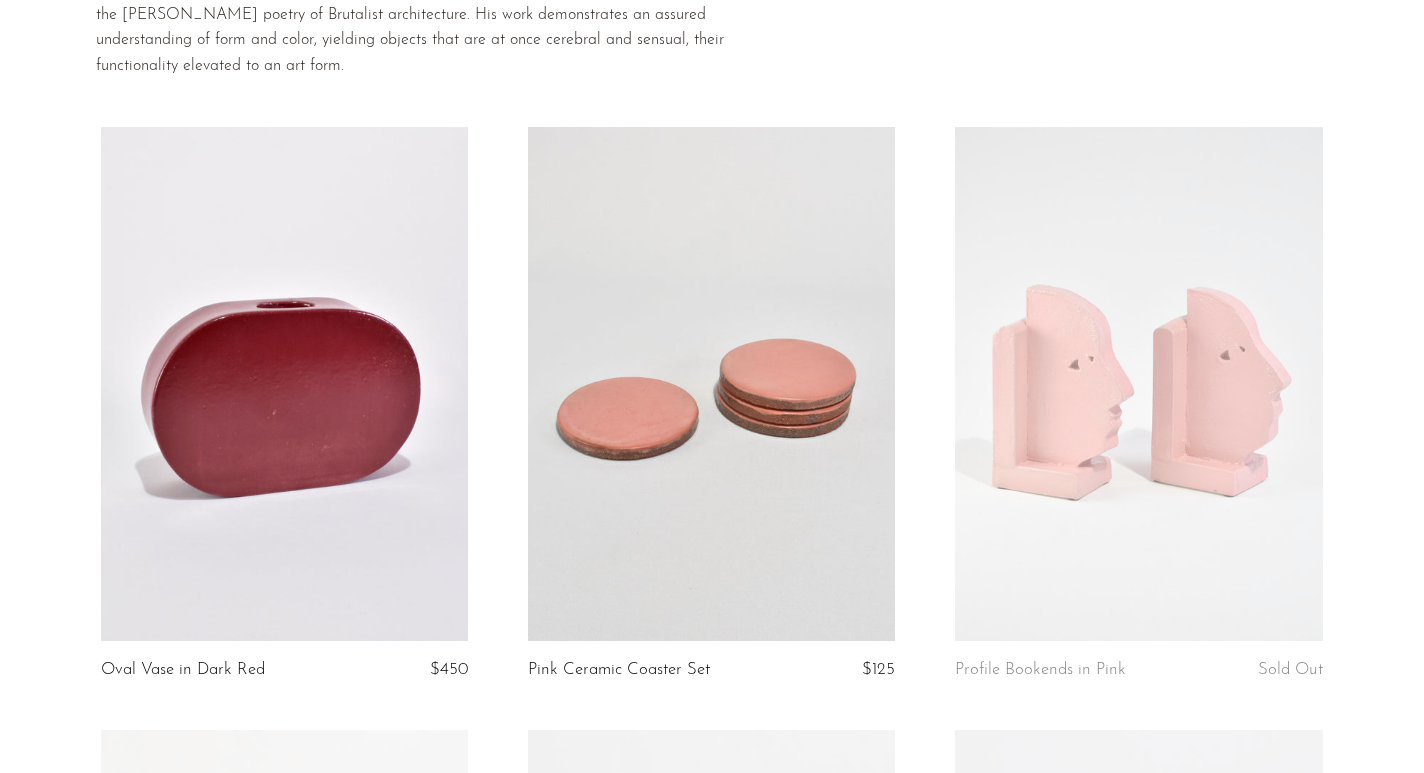 scroll, scrollTop: 0, scrollLeft: 0, axis: both 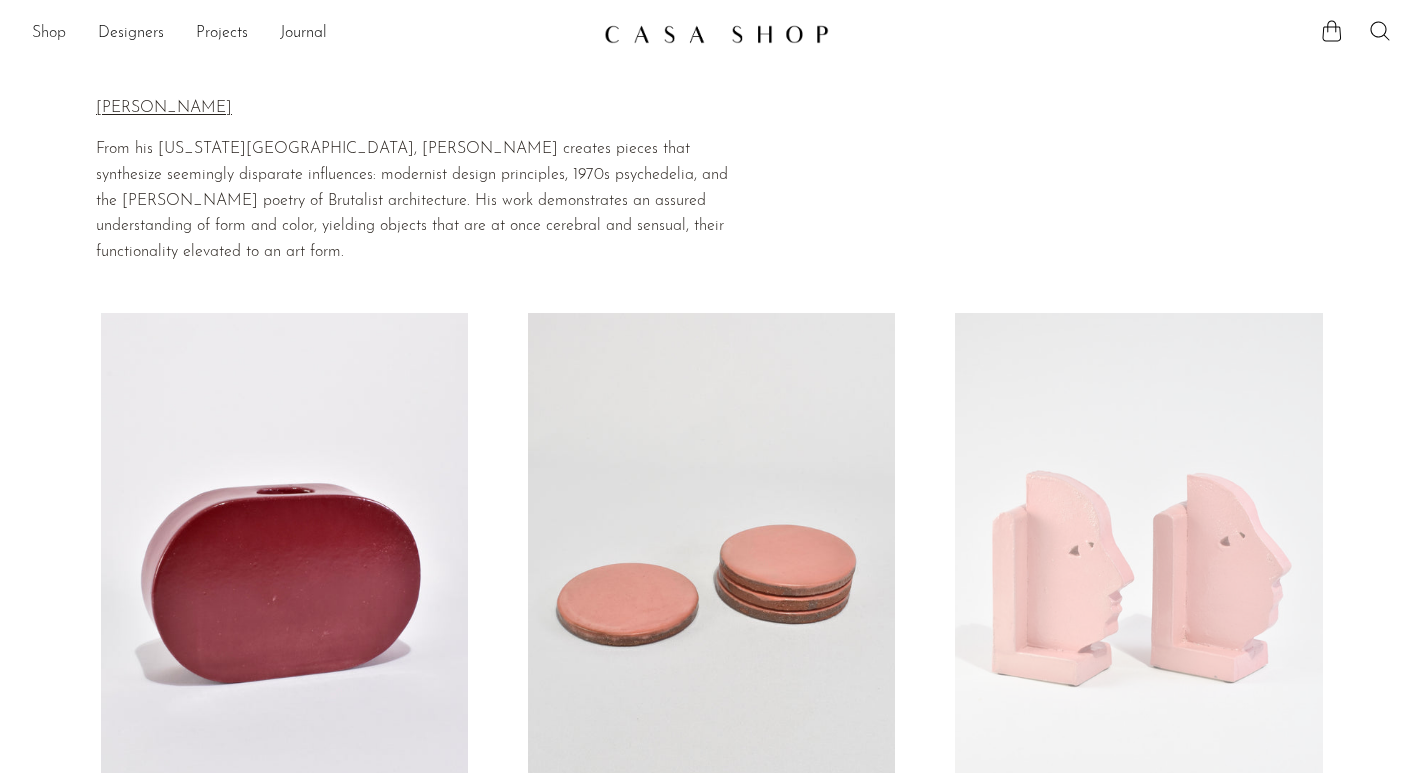 click on "Shop" at bounding box center (49, 34) 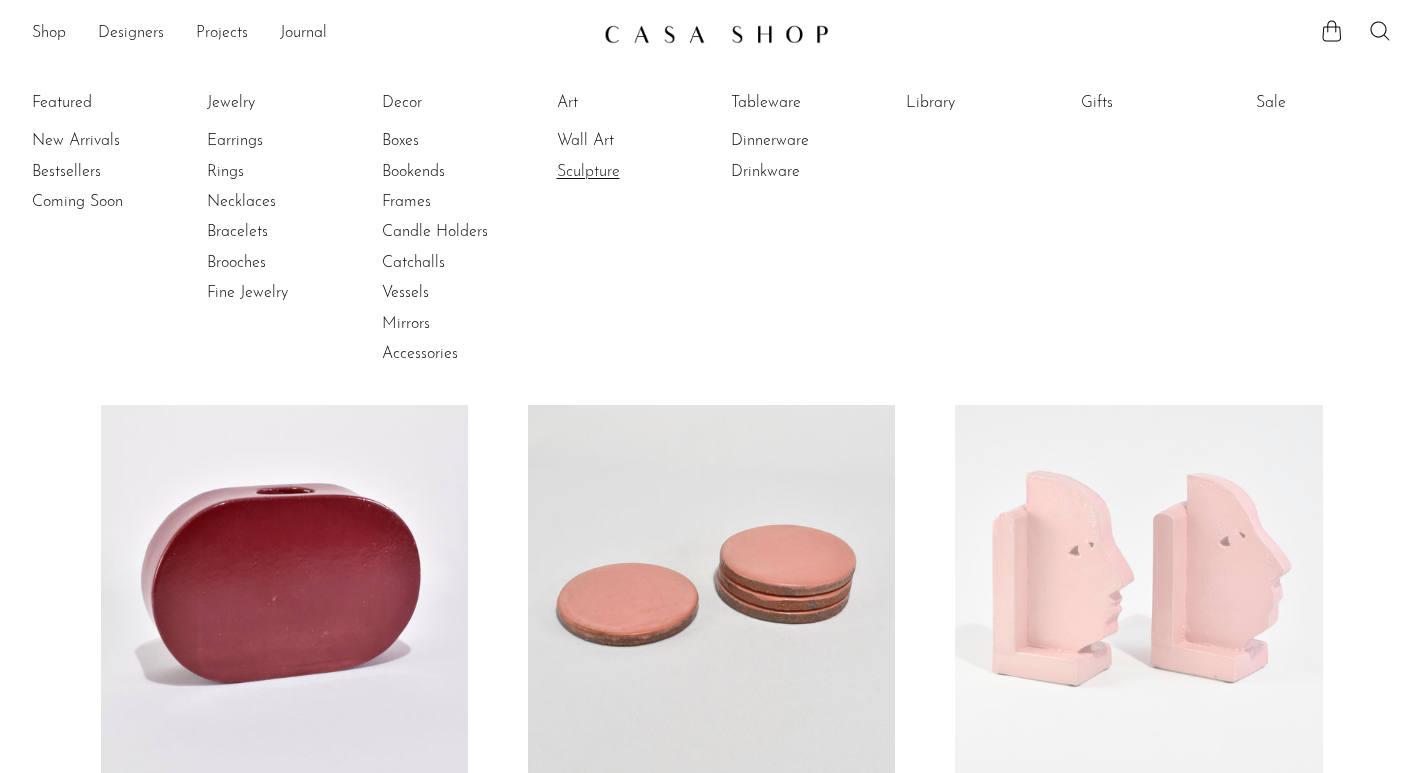 click on "Sculpture" at bounding box center (632, 172) 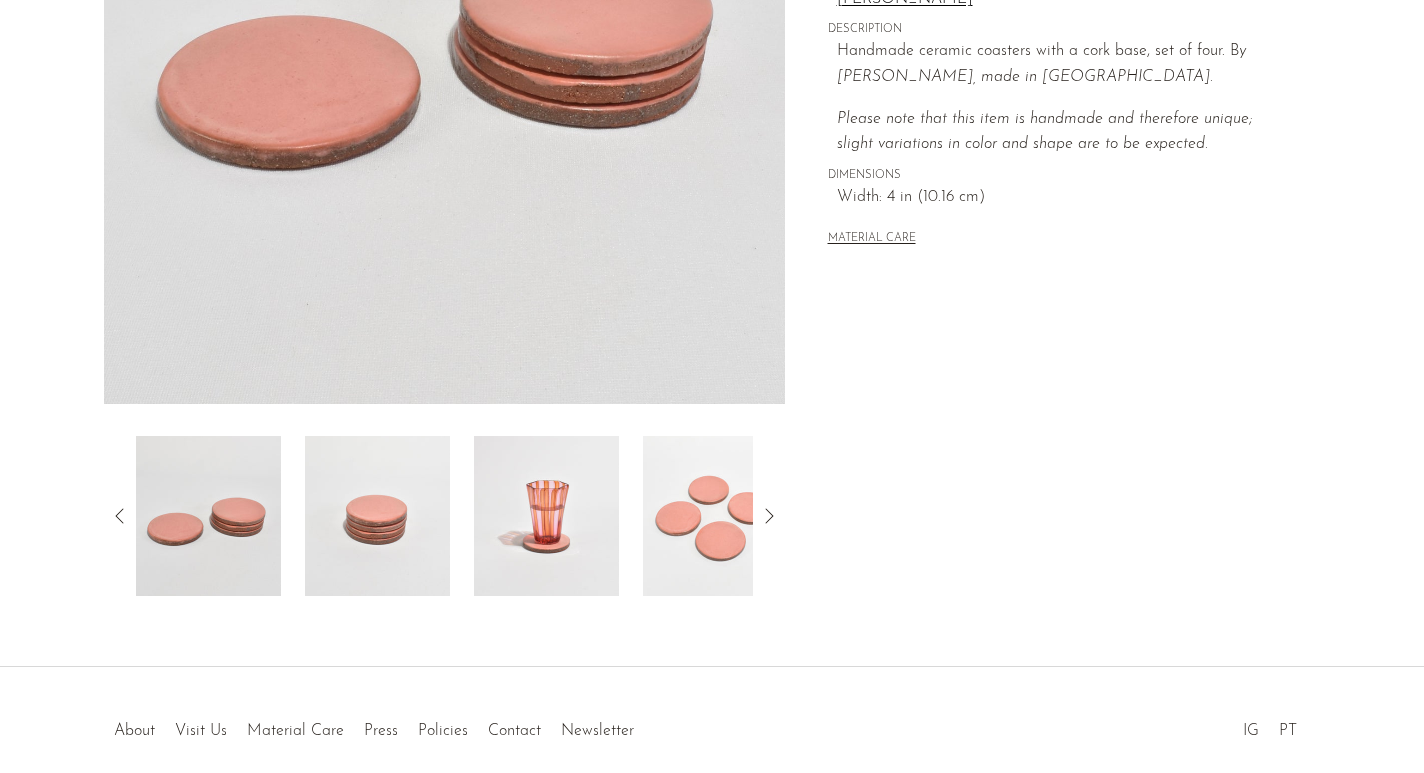 scroll, scrollTop: 444, scrollLeft: 0, axis: vertical 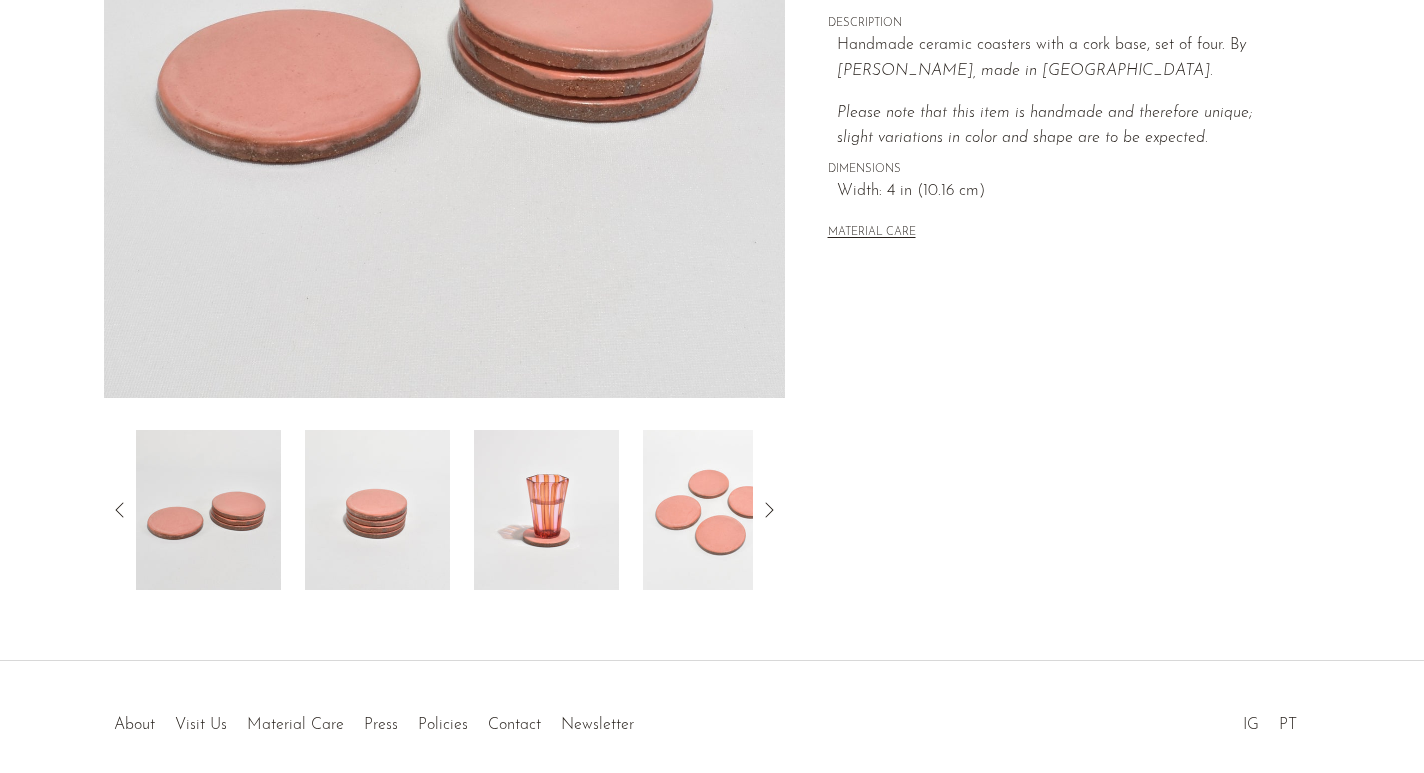 click at bounding box center [377, 510] 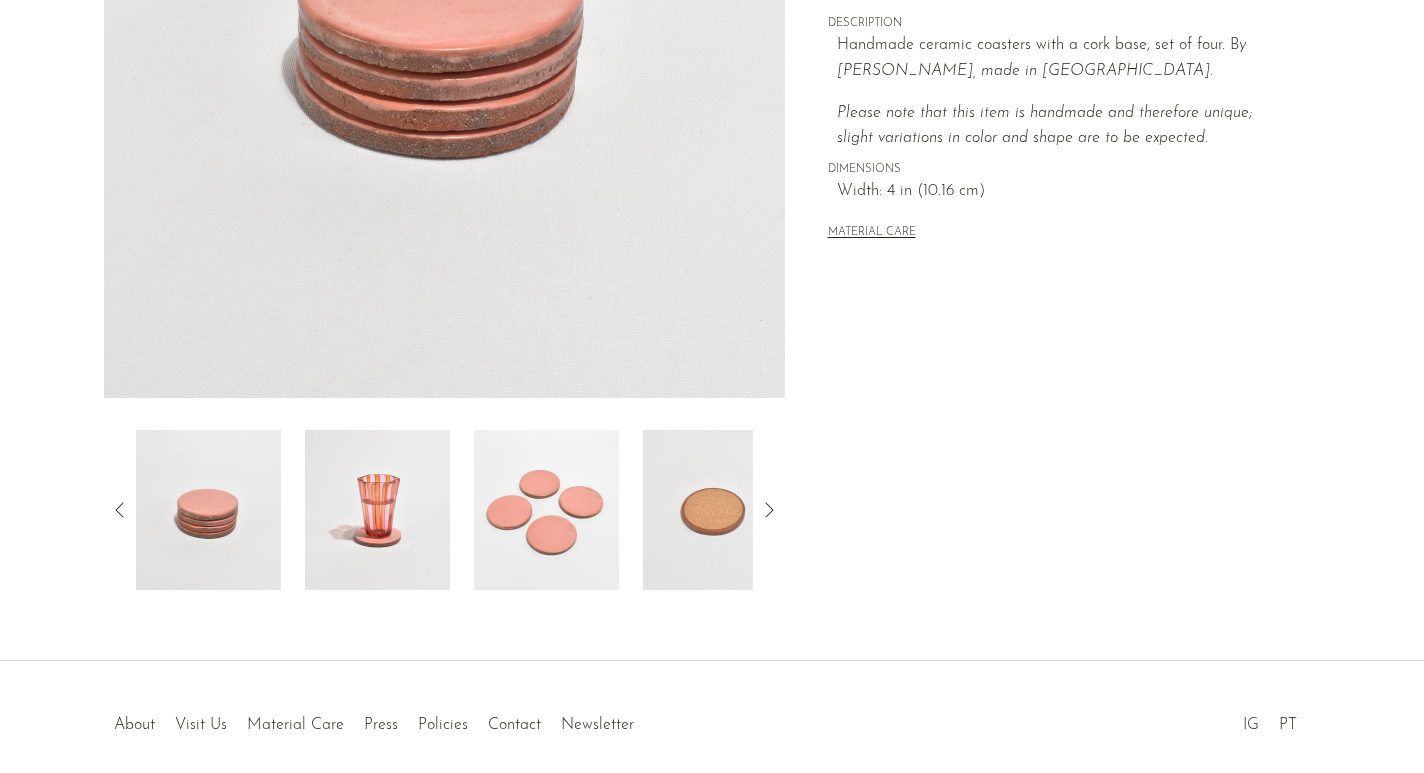 click at bounding box center (377, 510) 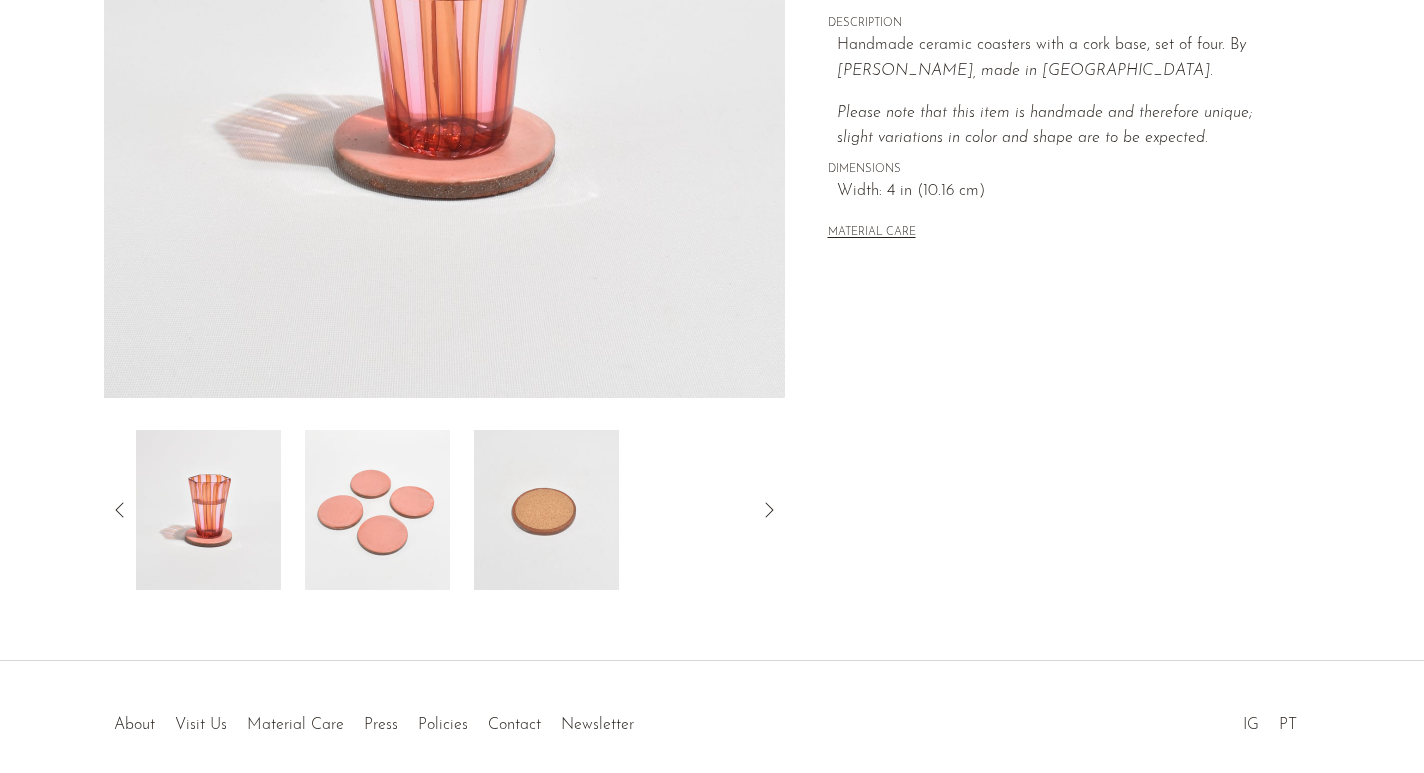 click at bounding box center (546, 510) 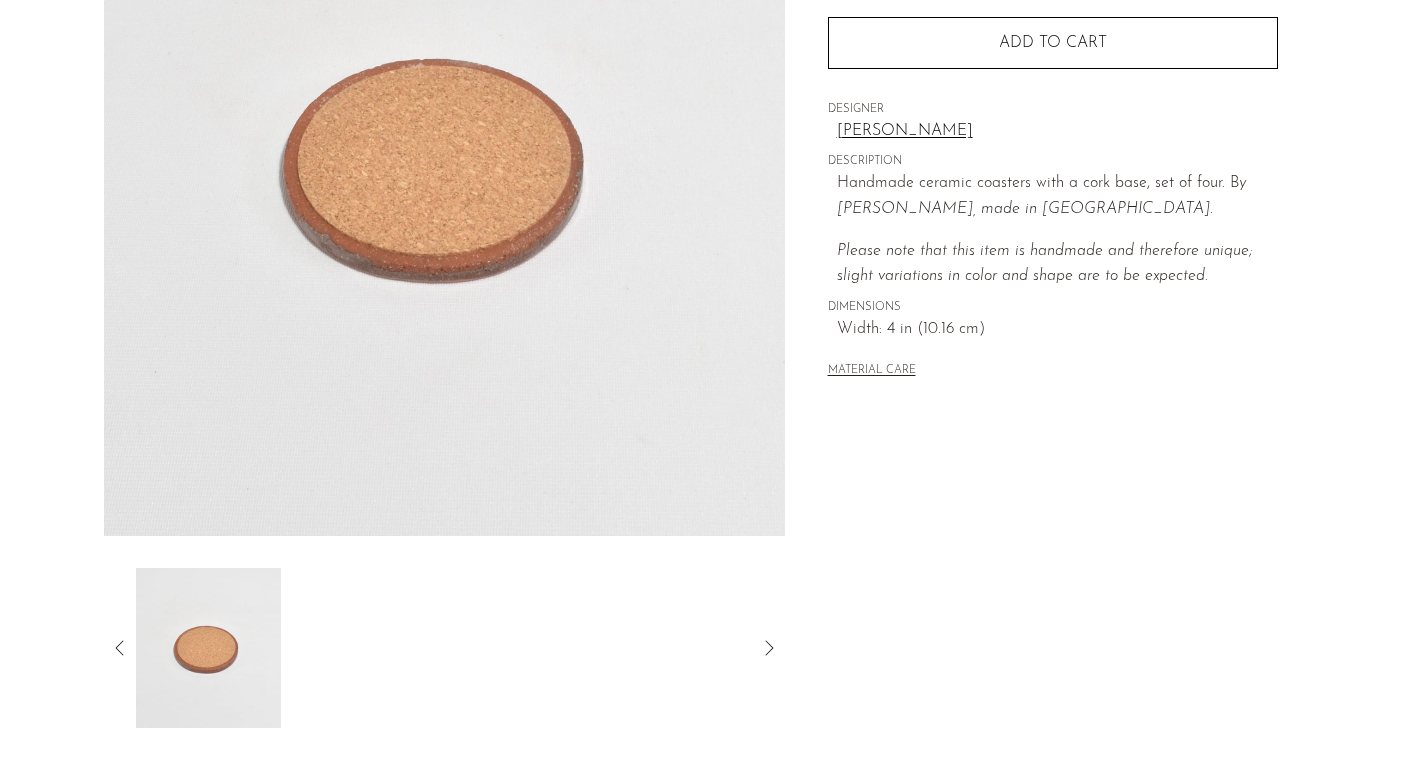 scroll, scrollTop: 299, scrollLeft: 0, axis: vertical 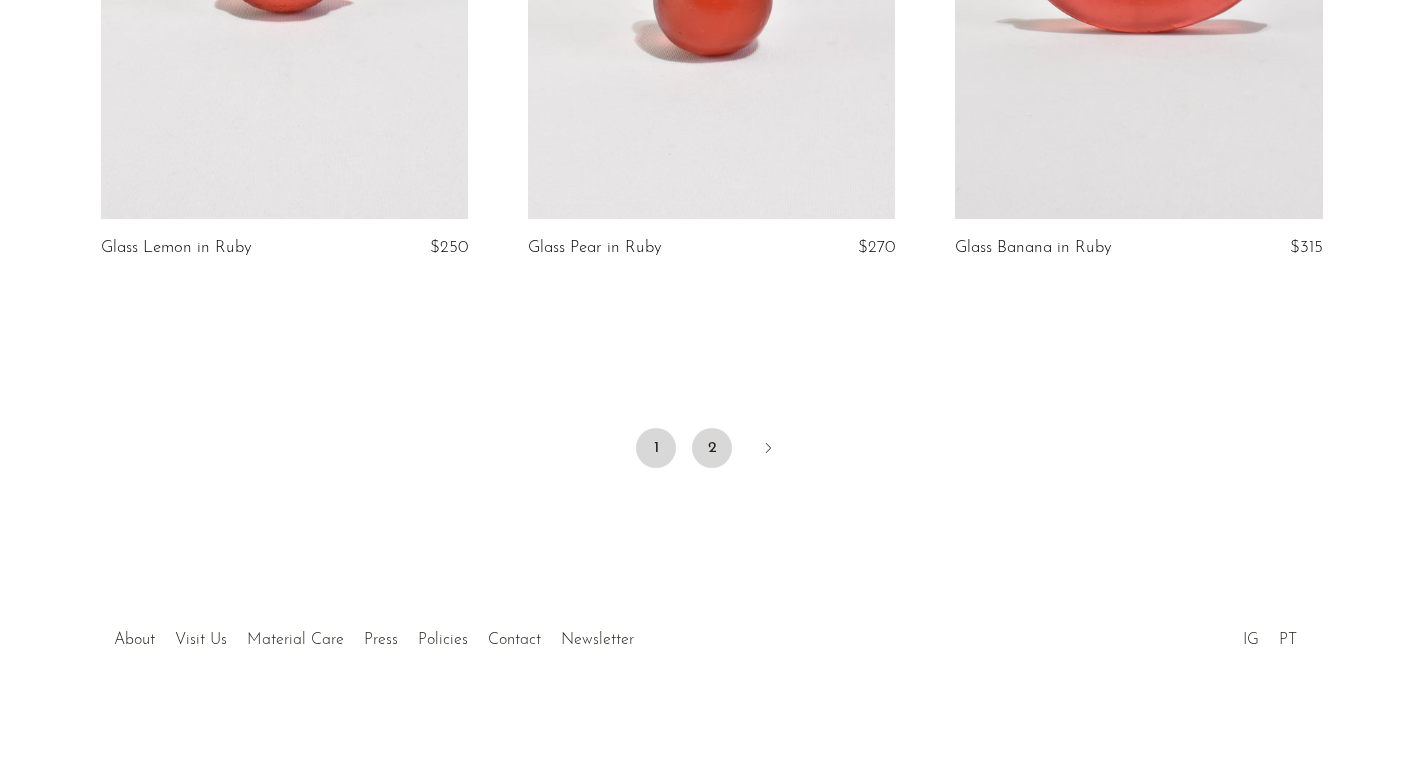 click on "2" at bounding box center [712, 448] 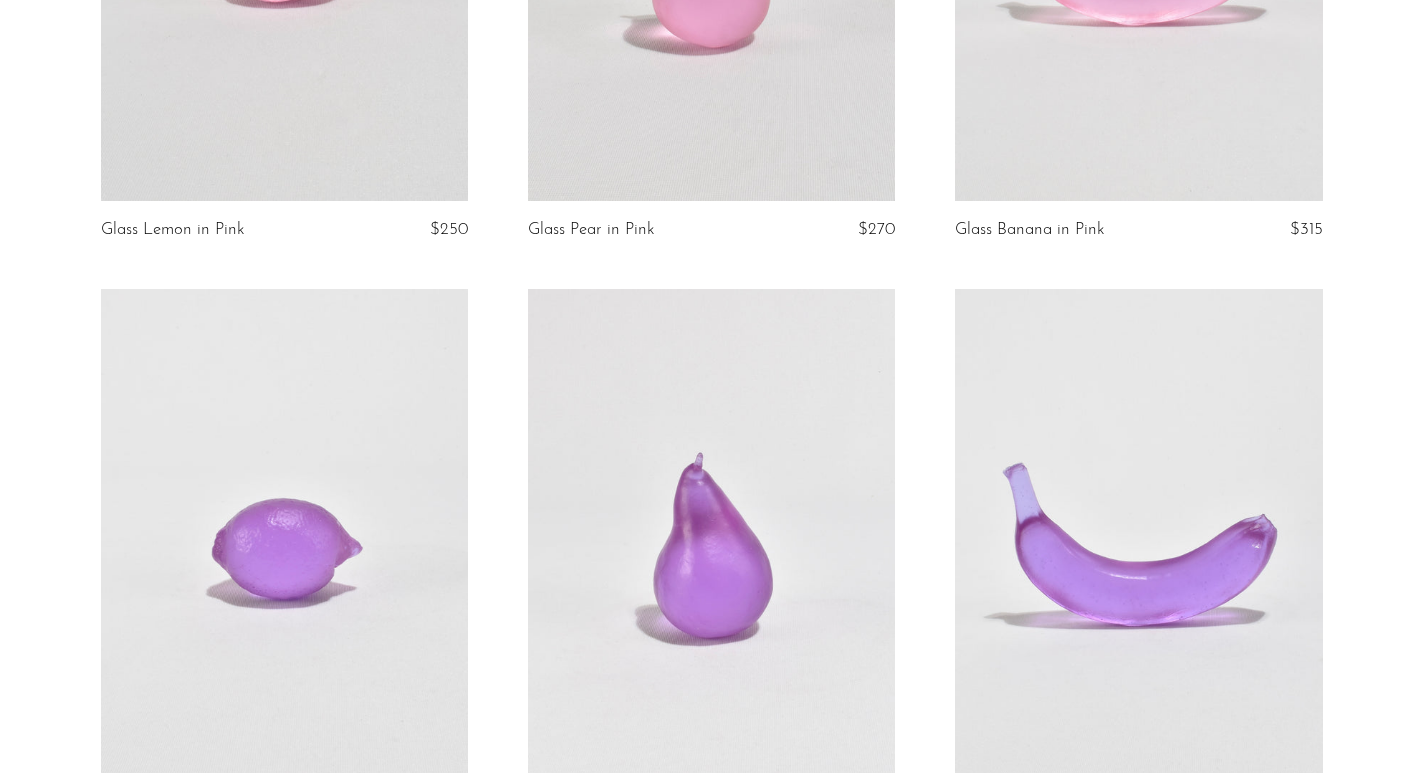scroll, scrollTop: 0, scrollLeft: 0, axis: both 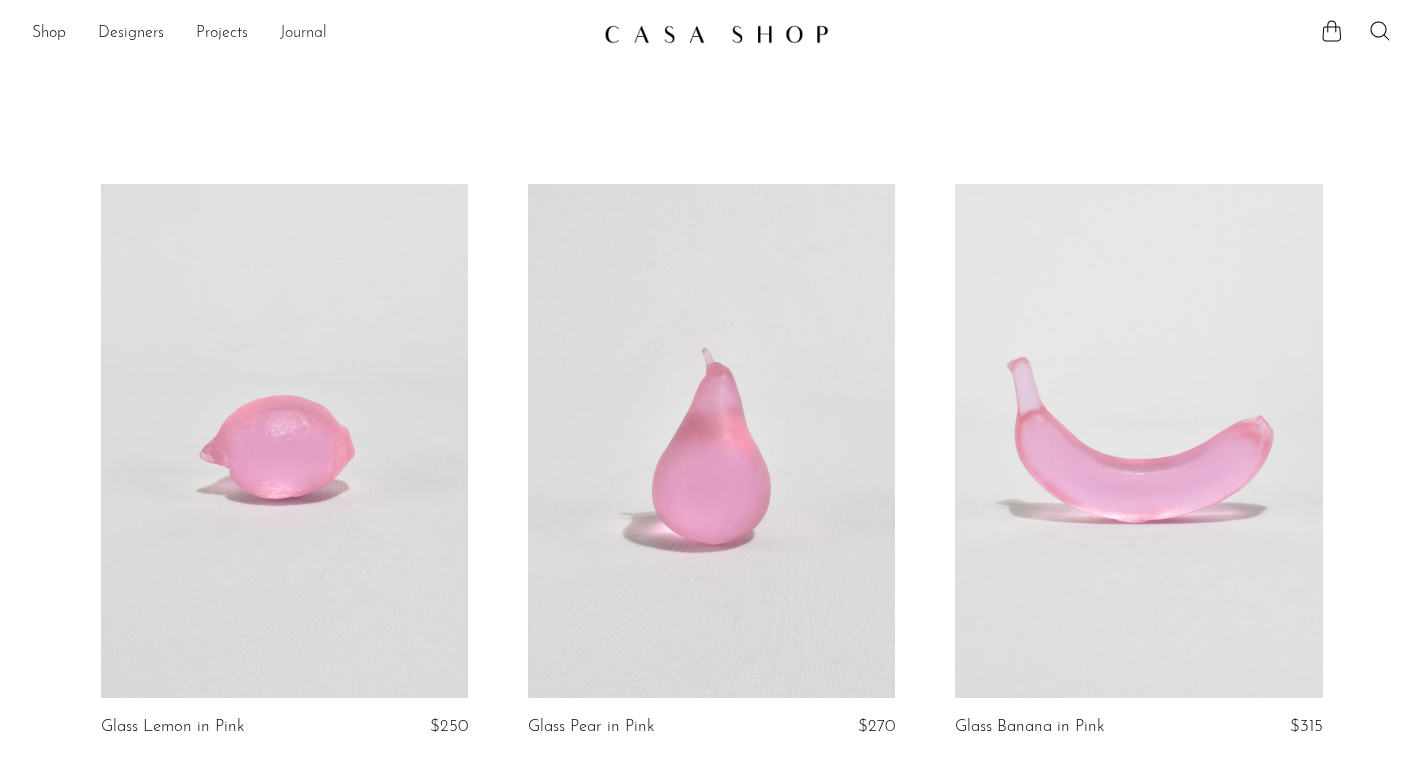 click on "Journal" at bounding box center [303, 34] 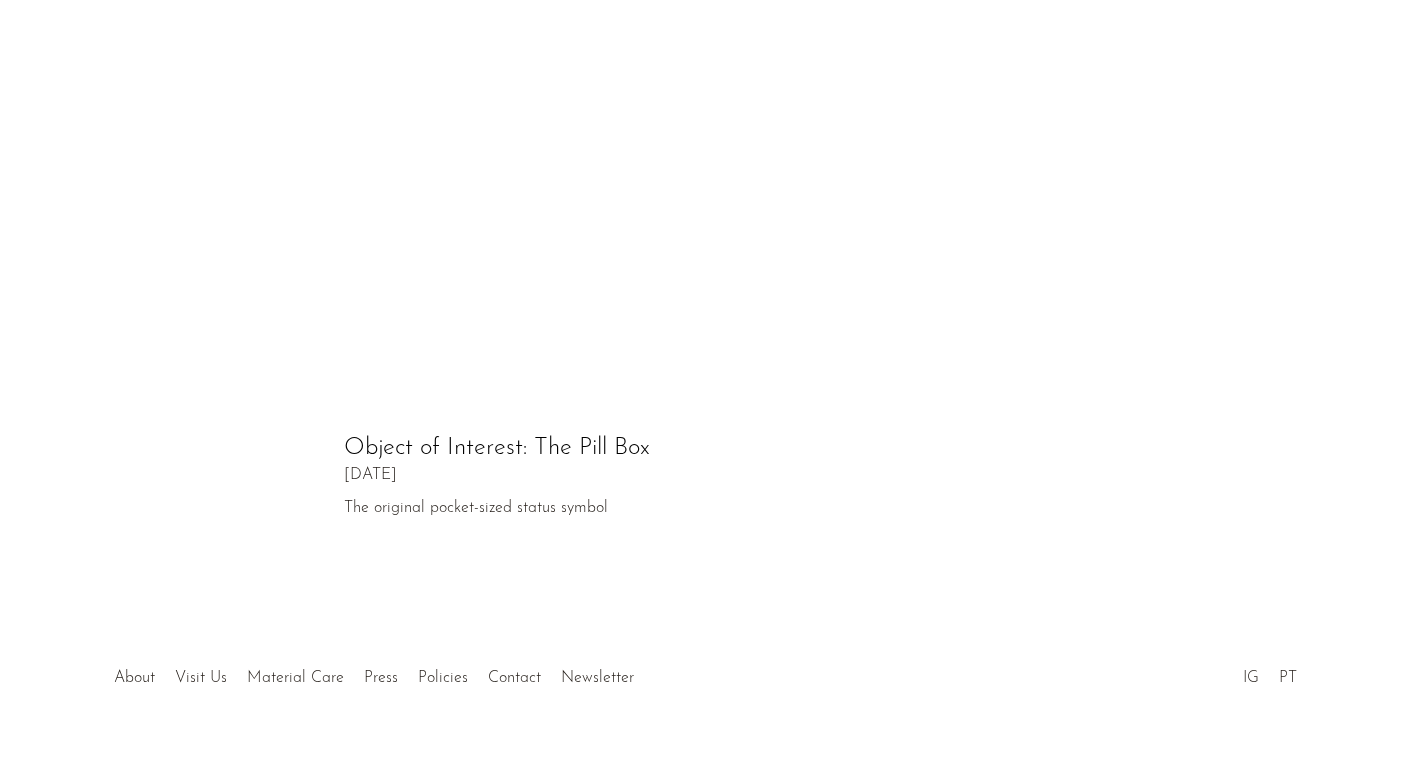 scroll, scrollTop: 1078, scrollLeft: 0, axis: vertical 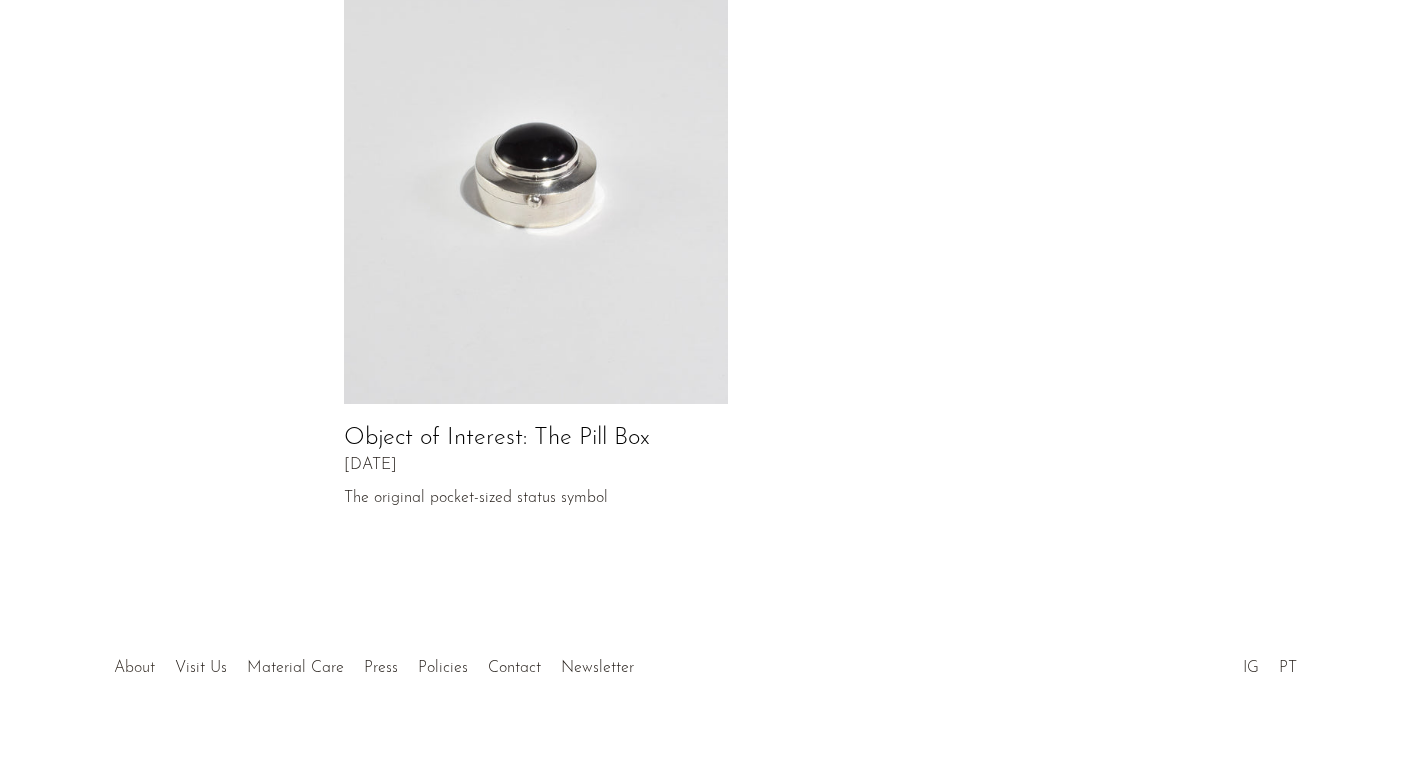 click on "About" at bounding box center [134, 668] 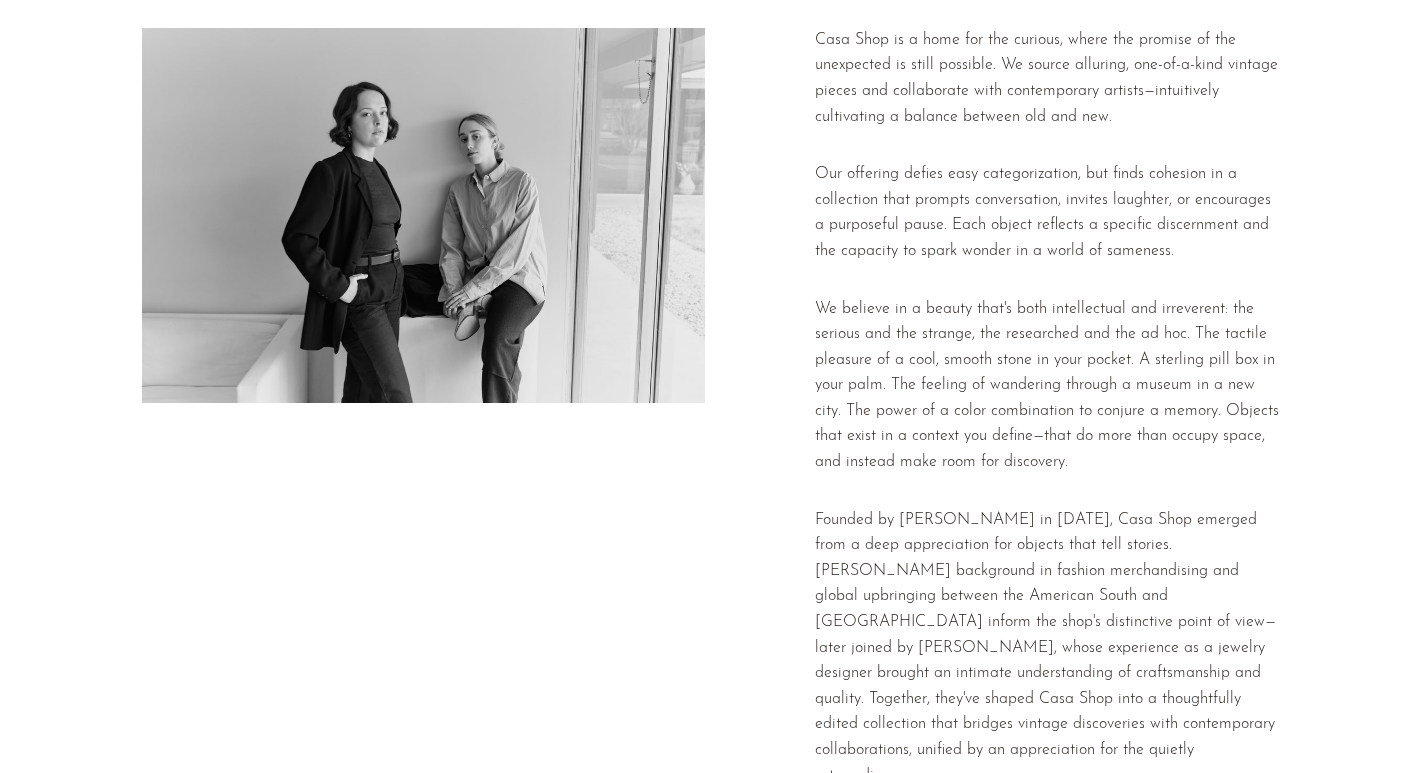 scroll, scrollTop: 0, scrollLeft: 0, axis: both 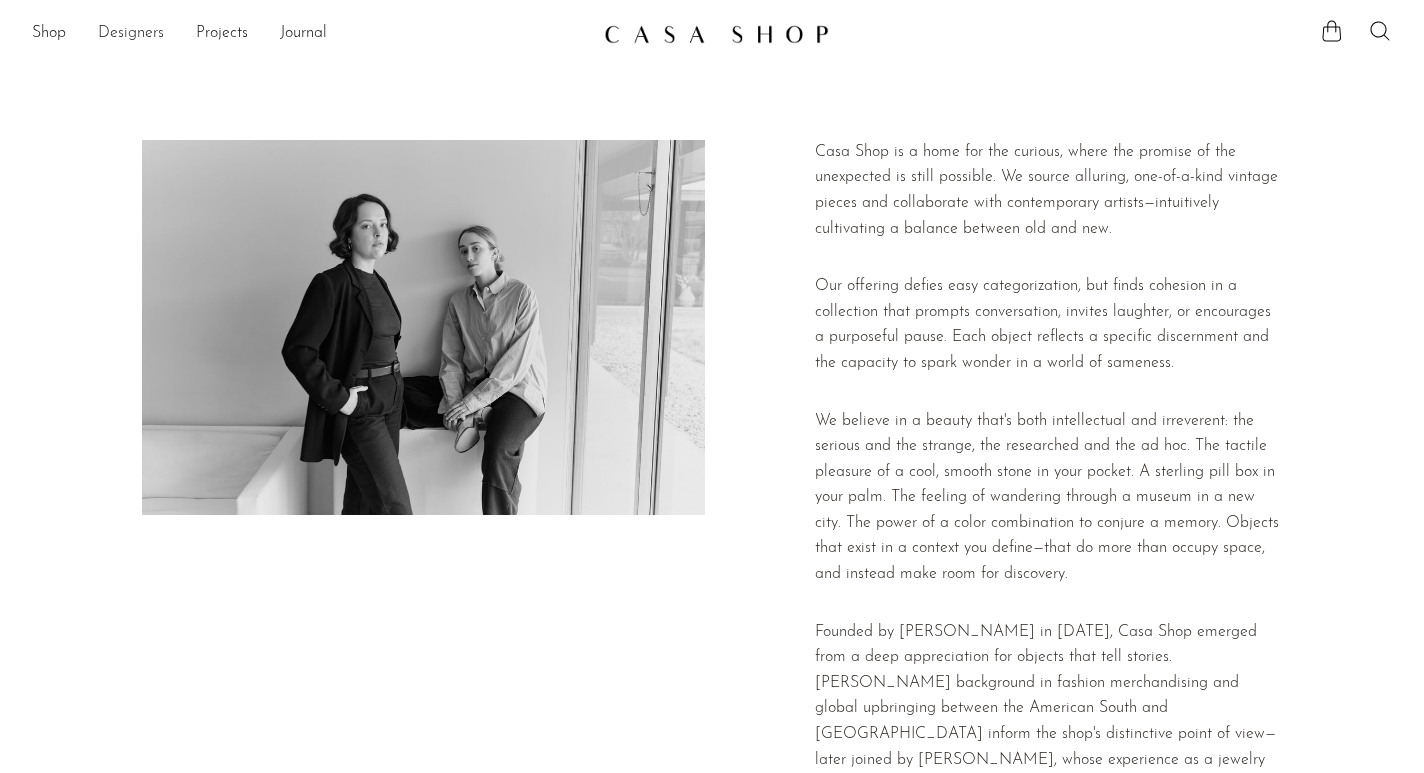 click on "Designers" at bounding box center [131, 34] 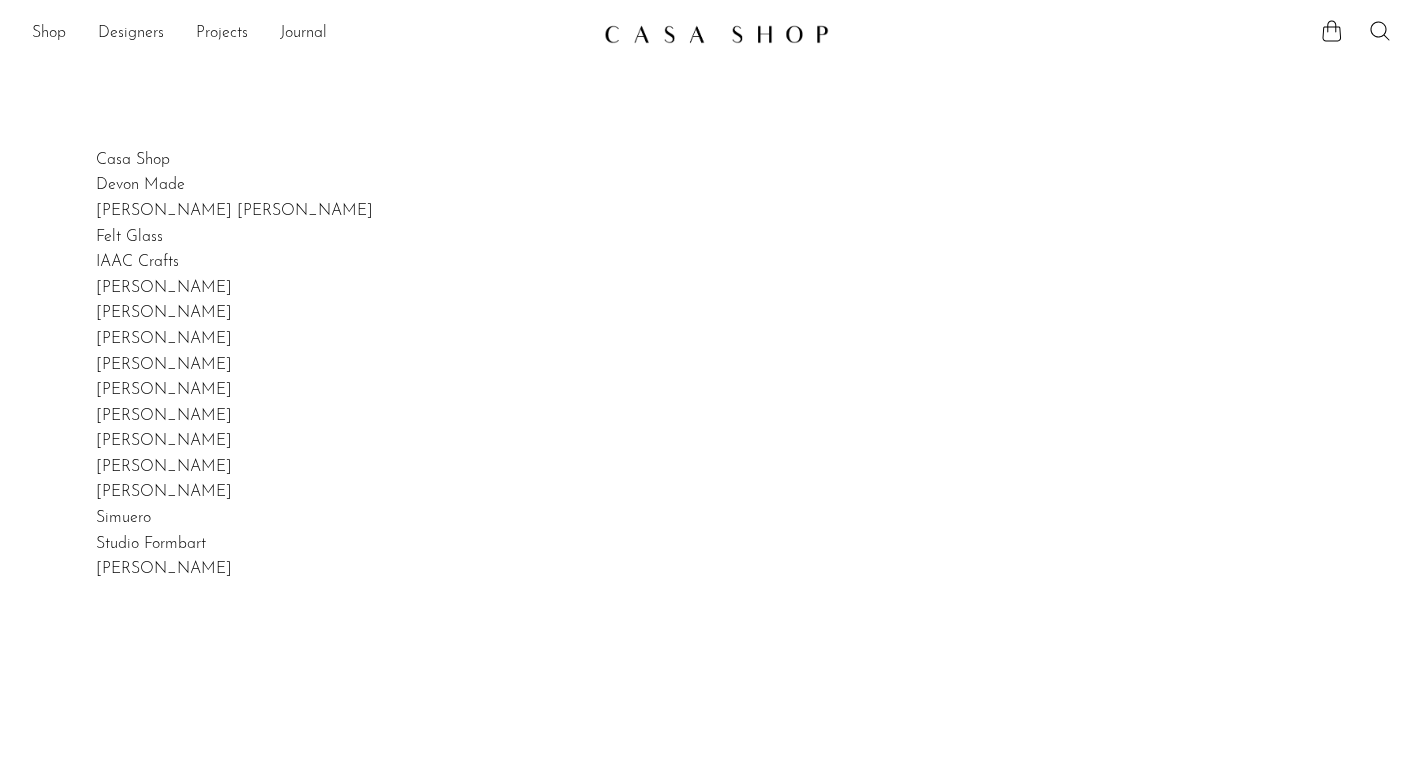 scroll, scrollTop: 0, scrollLeft: 0, axis: both 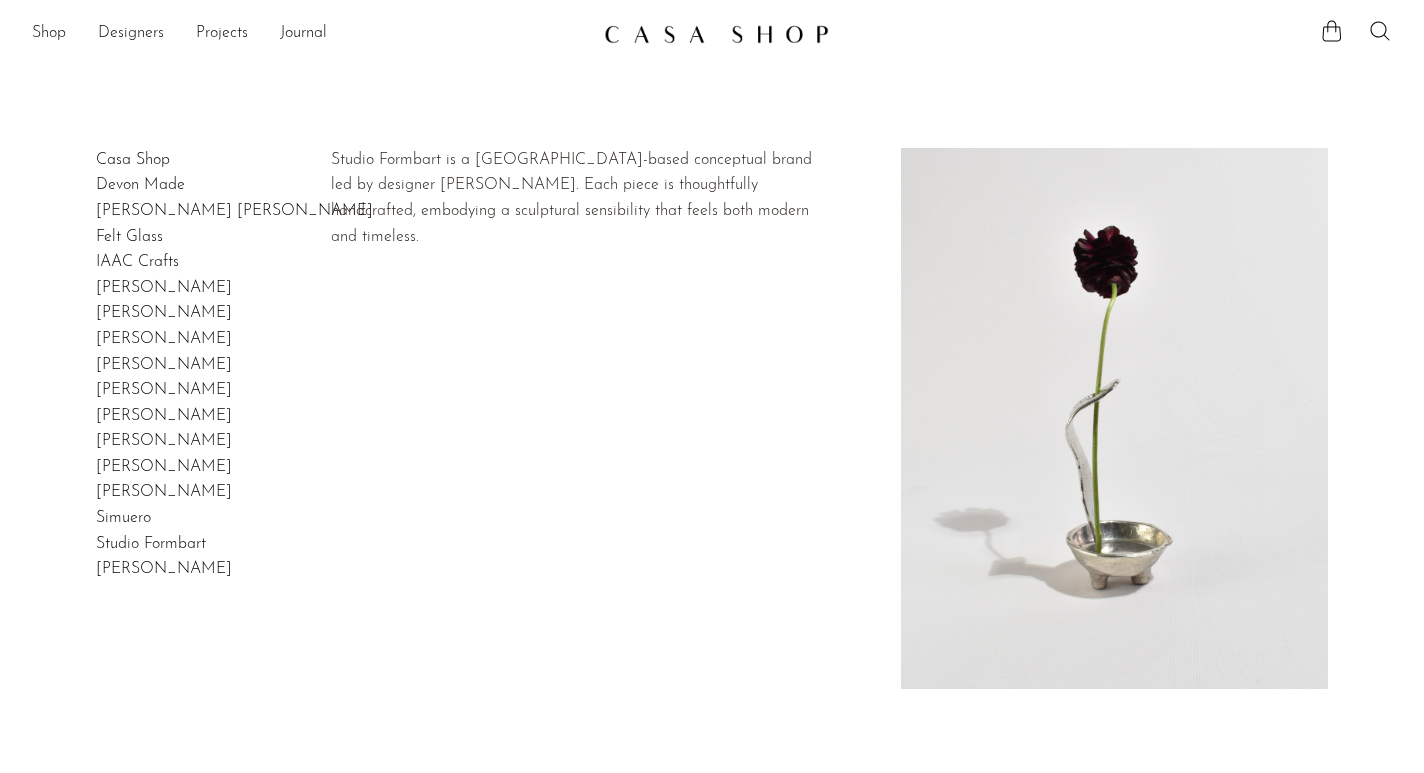 click on "Studio Formbart" at bounding box center (151, 544) 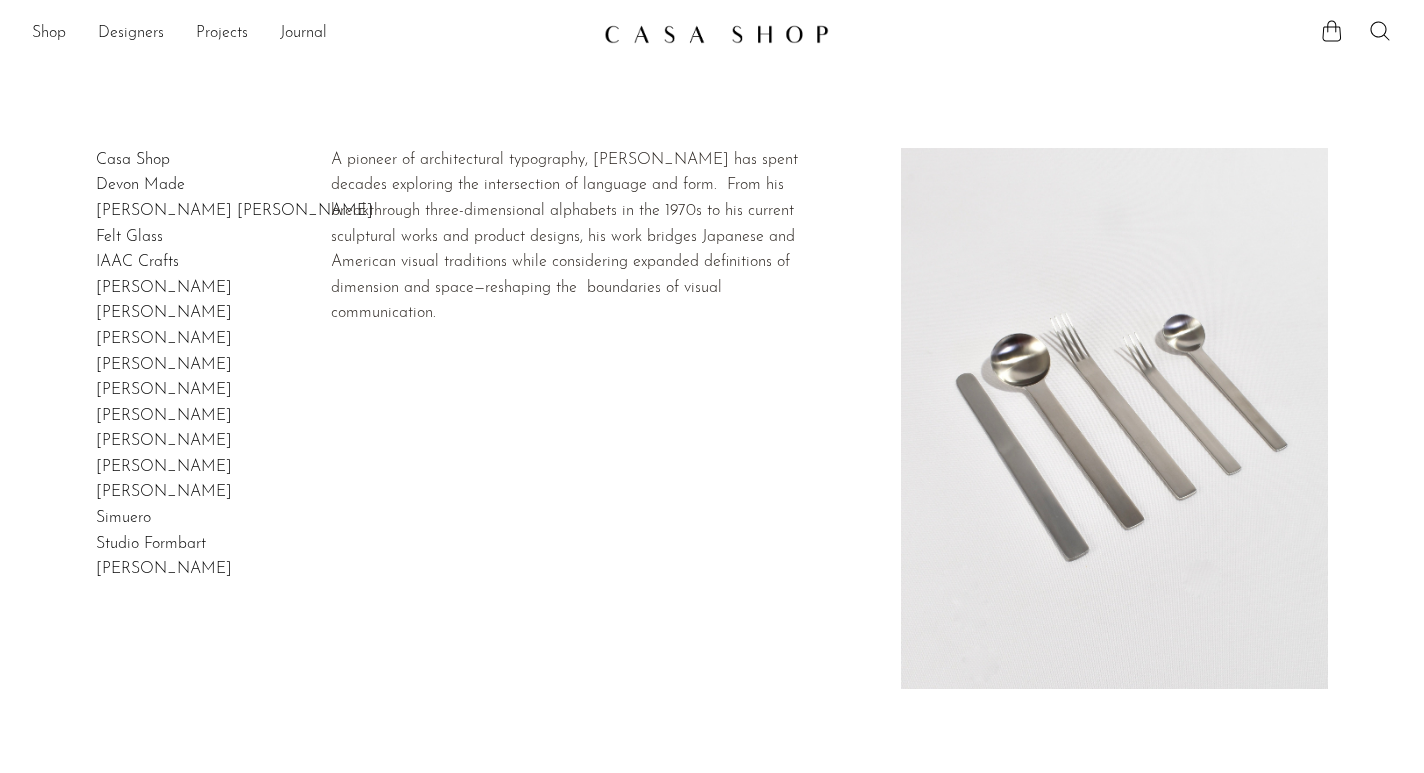 click on "Takenobu Igarashi" at bounding box center (164, 569) 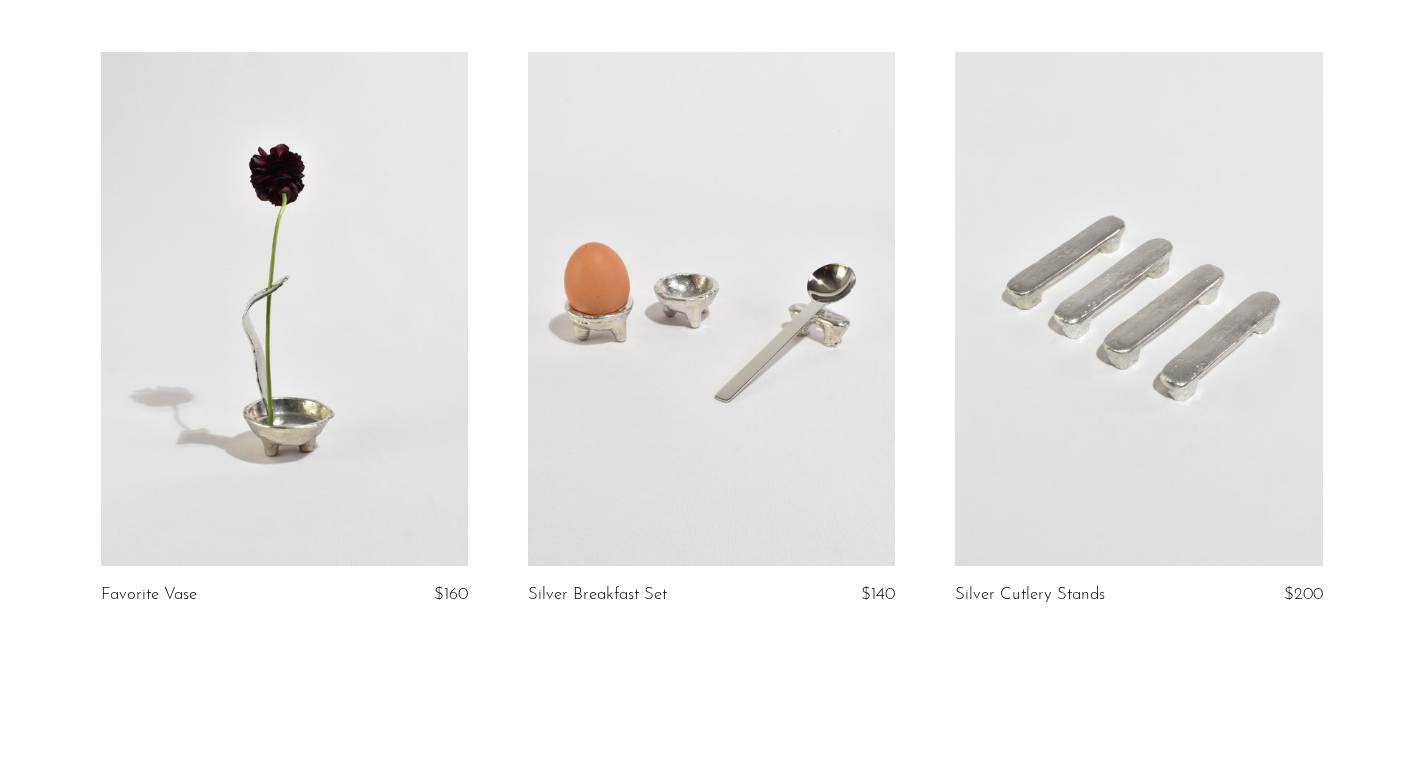 scroll, scrollTop: 54, scrollLeft: 0, axis: vertical 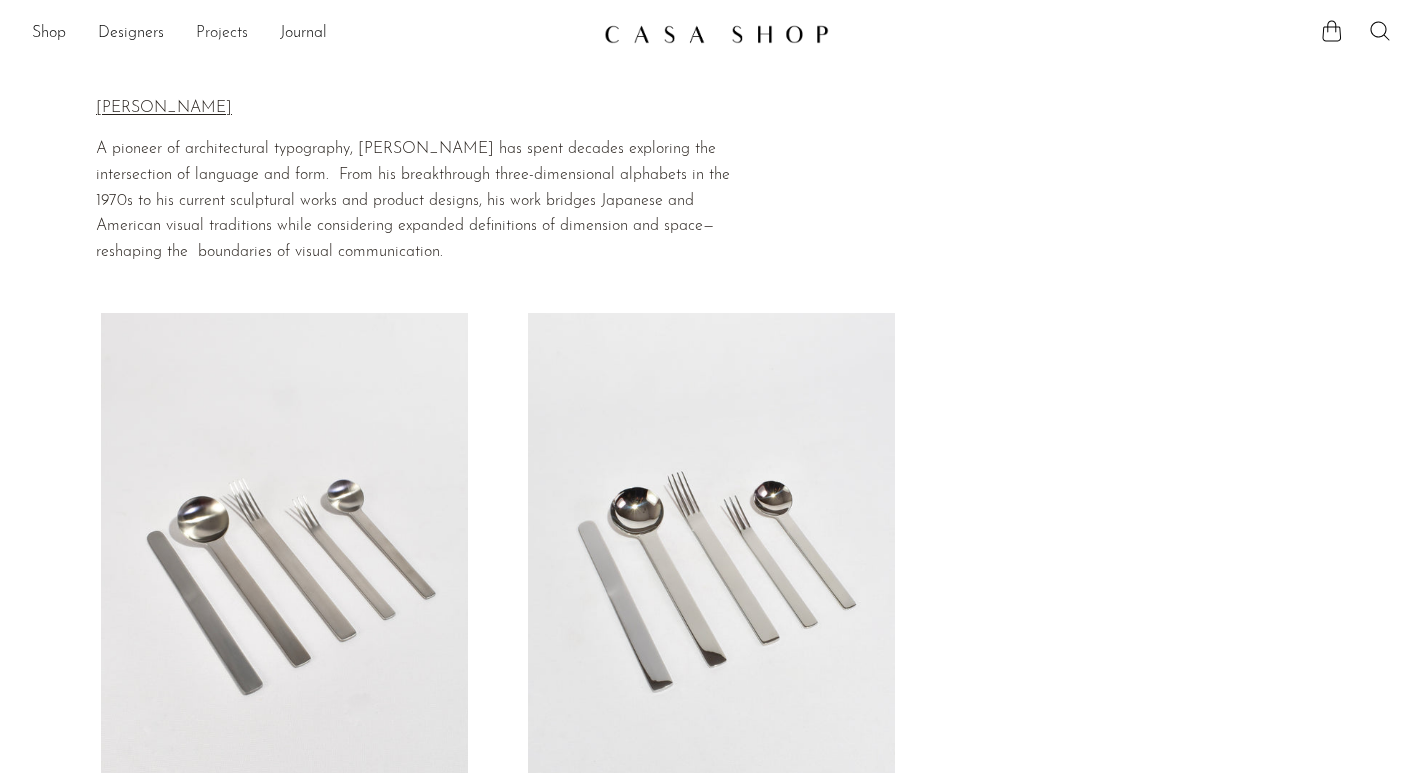 click on "Projects" at bounding box center [222, 34] 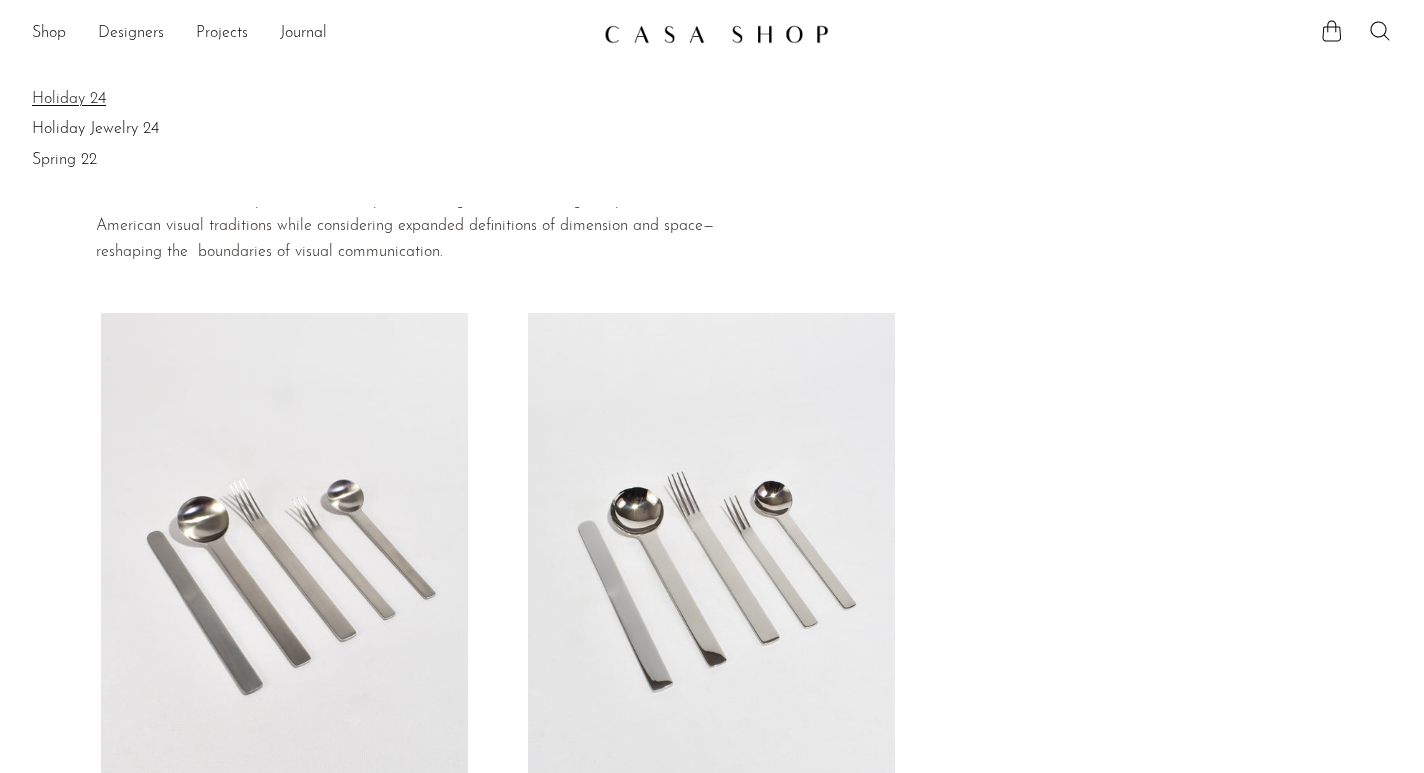 click on "Holiday 24" at bounding box center [712, 99] 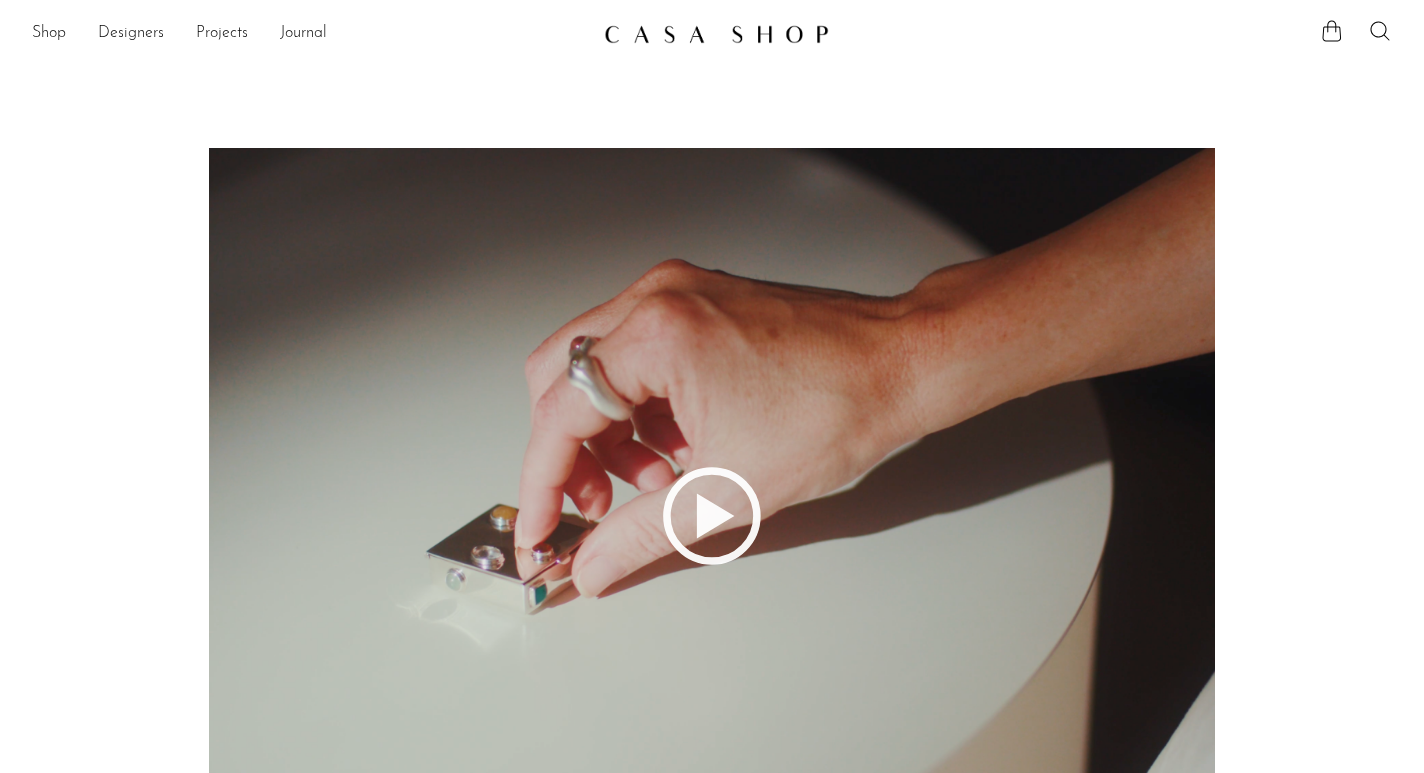 scroll, scrollTop: 0, scrollLeft: 0, axis: both 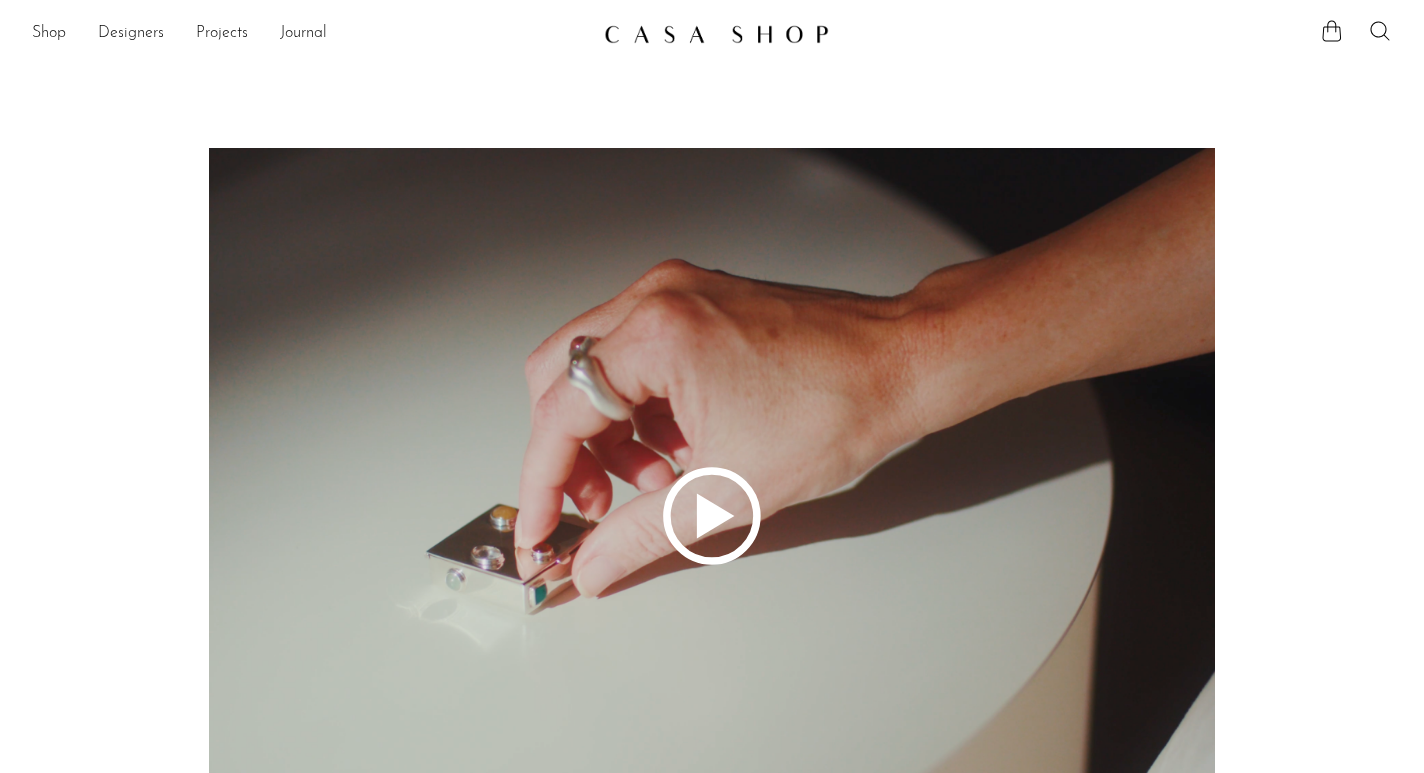 click 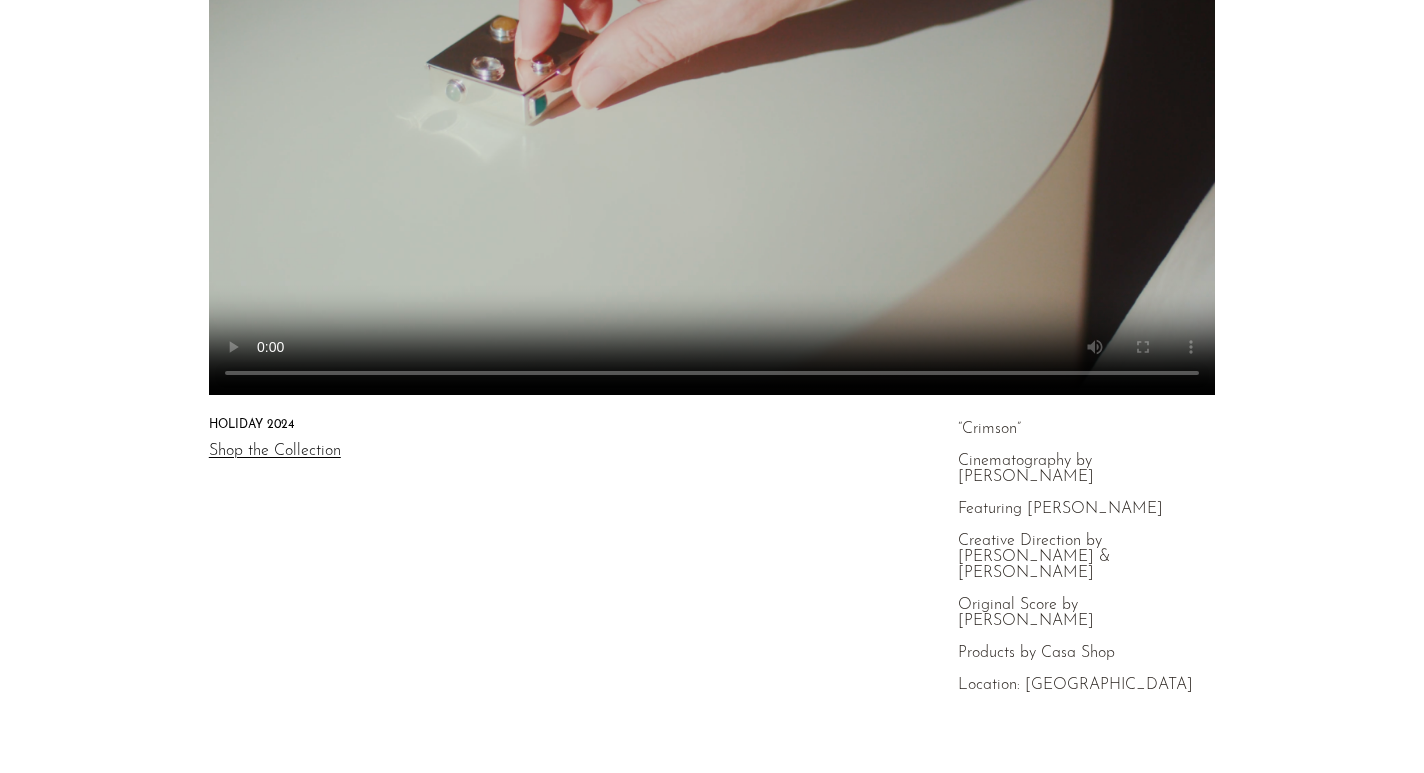 scroll, scrollTop: 491, scrollLeft: 0, axis: vertical 